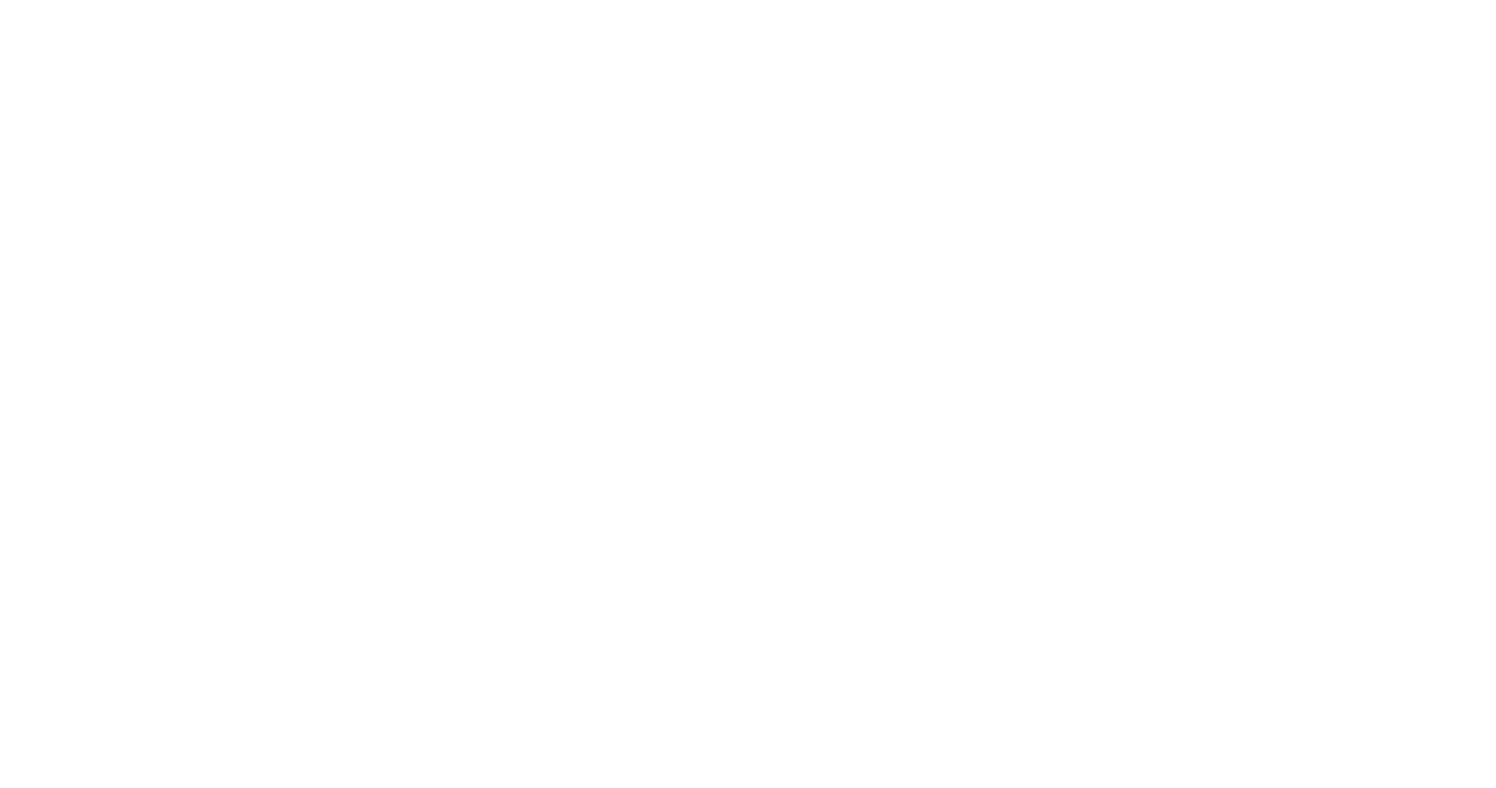 scroll, scrollTop: 0, scrollLeft: 0, axis: both 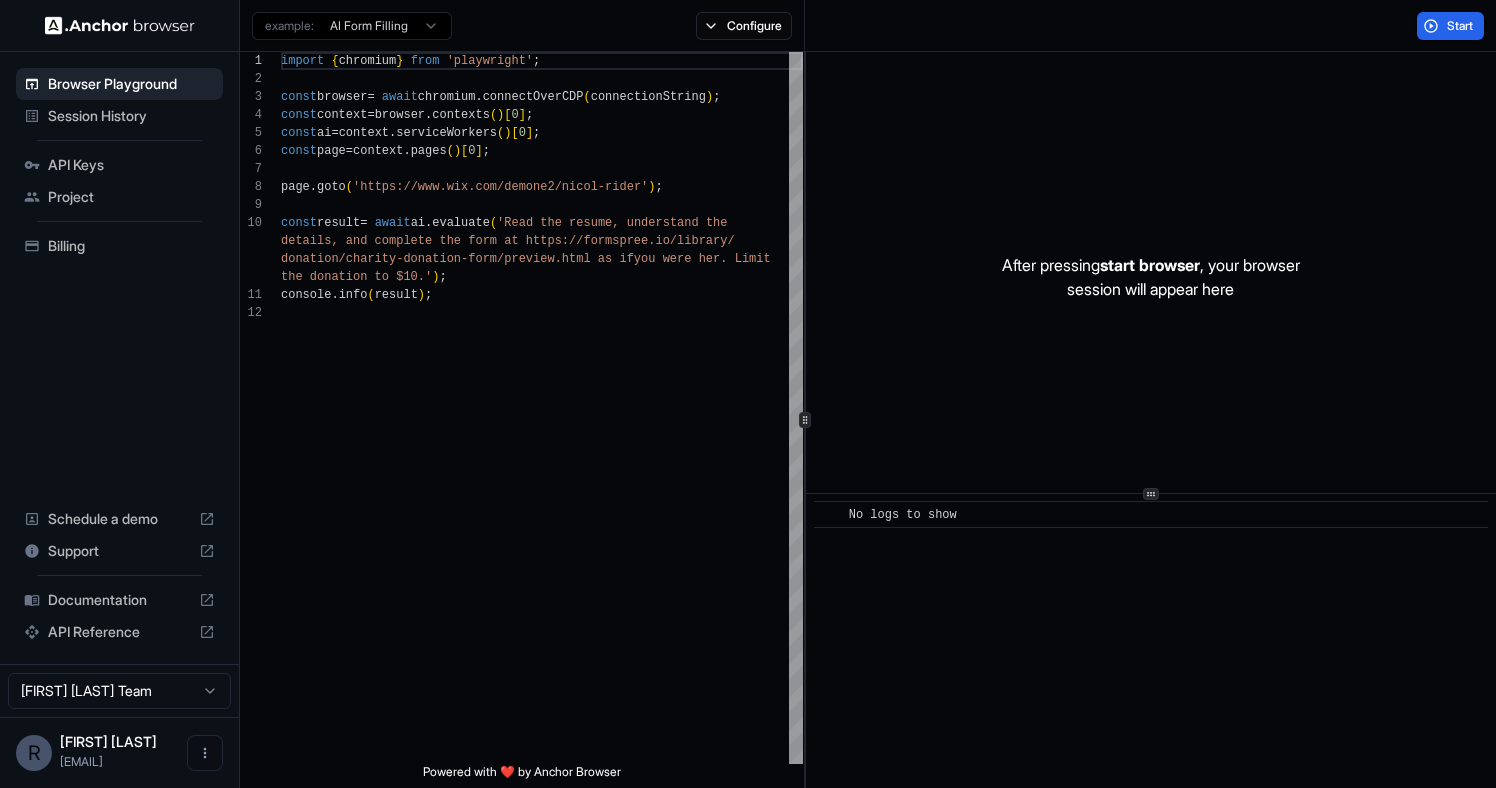 click on "Project" at bounding box center (131, 197) 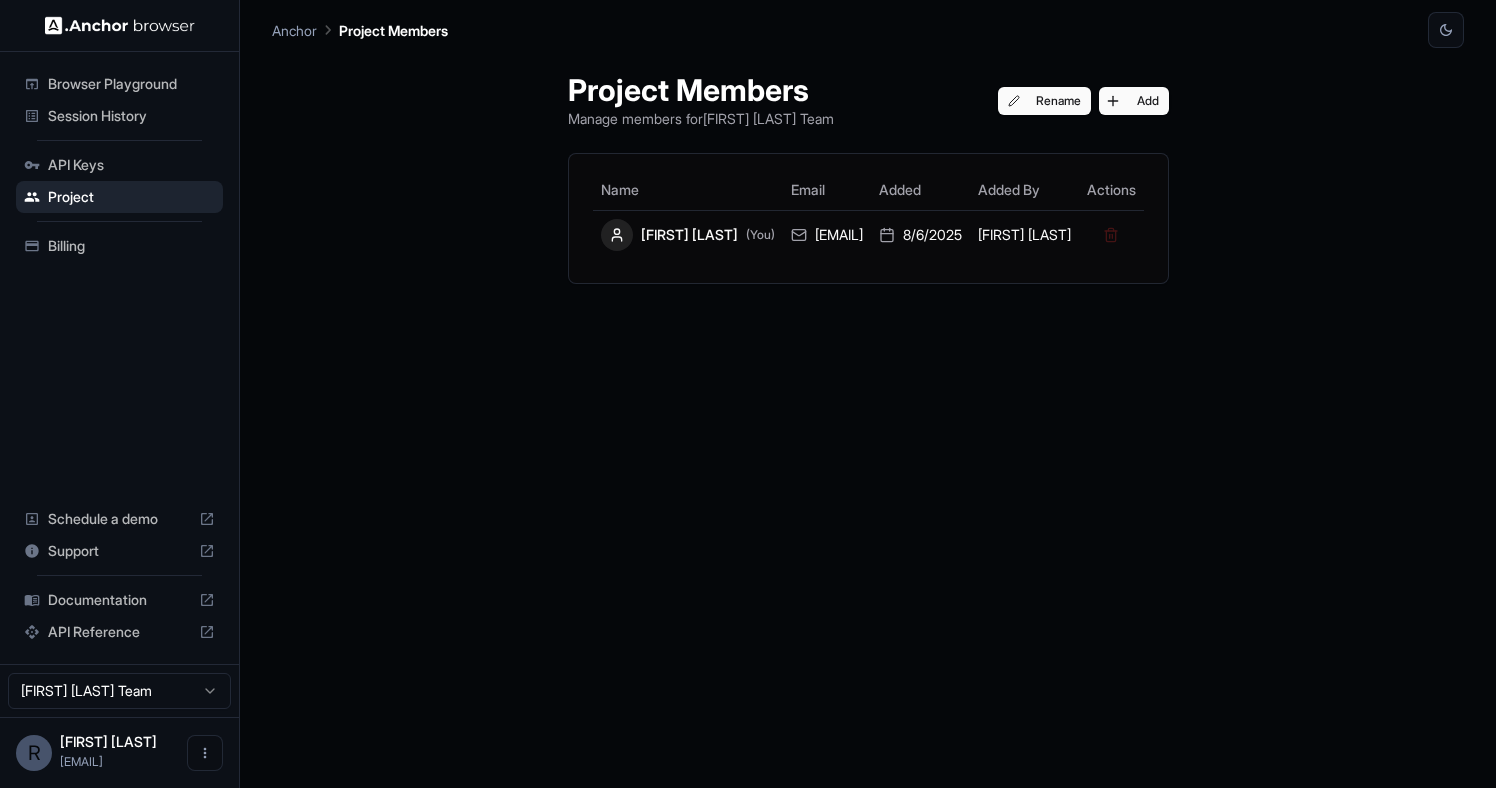 click on "Billing" at bounding box center [131, 246] 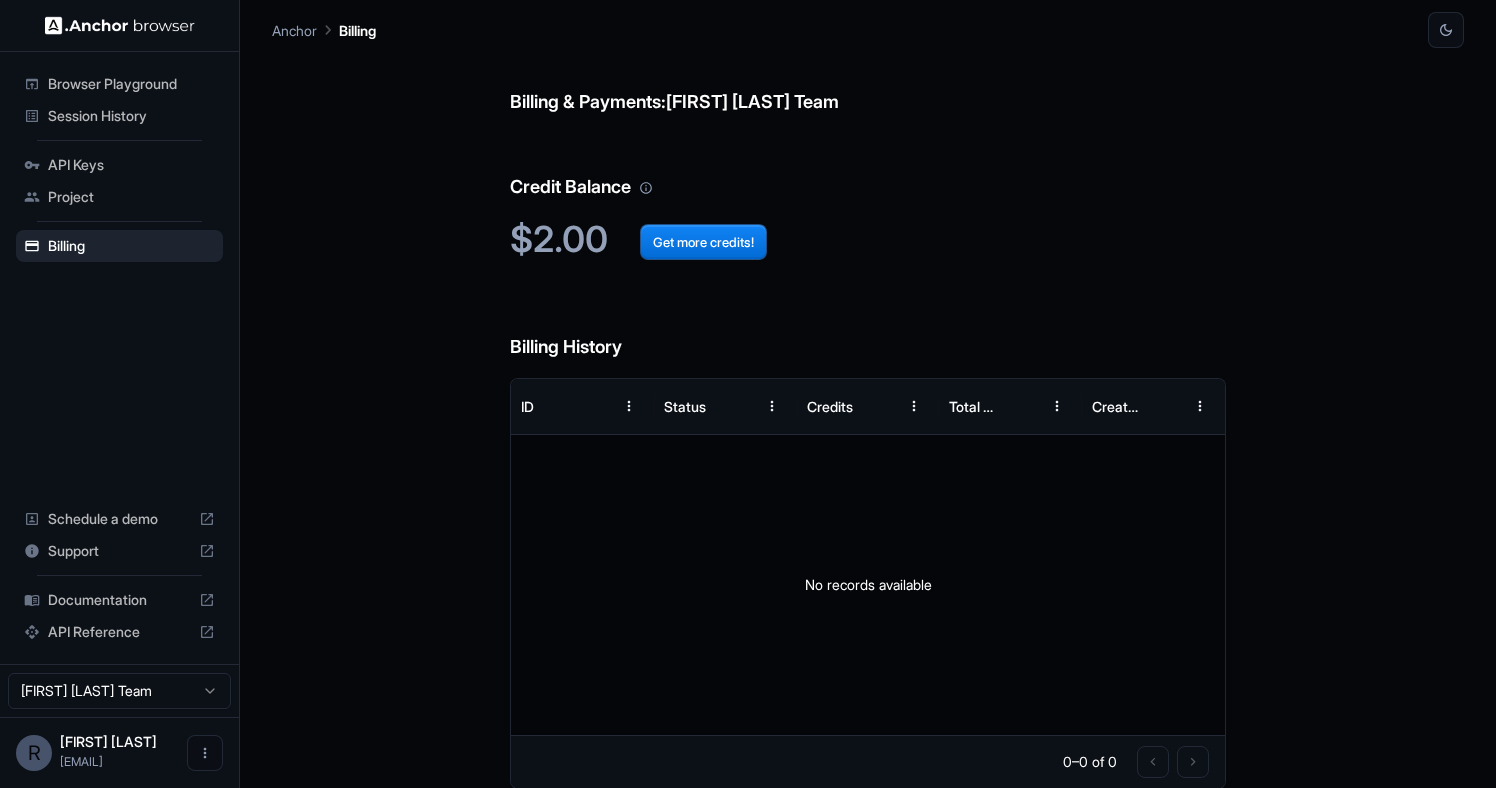 click on "Project" at bounding box center (131, 197) 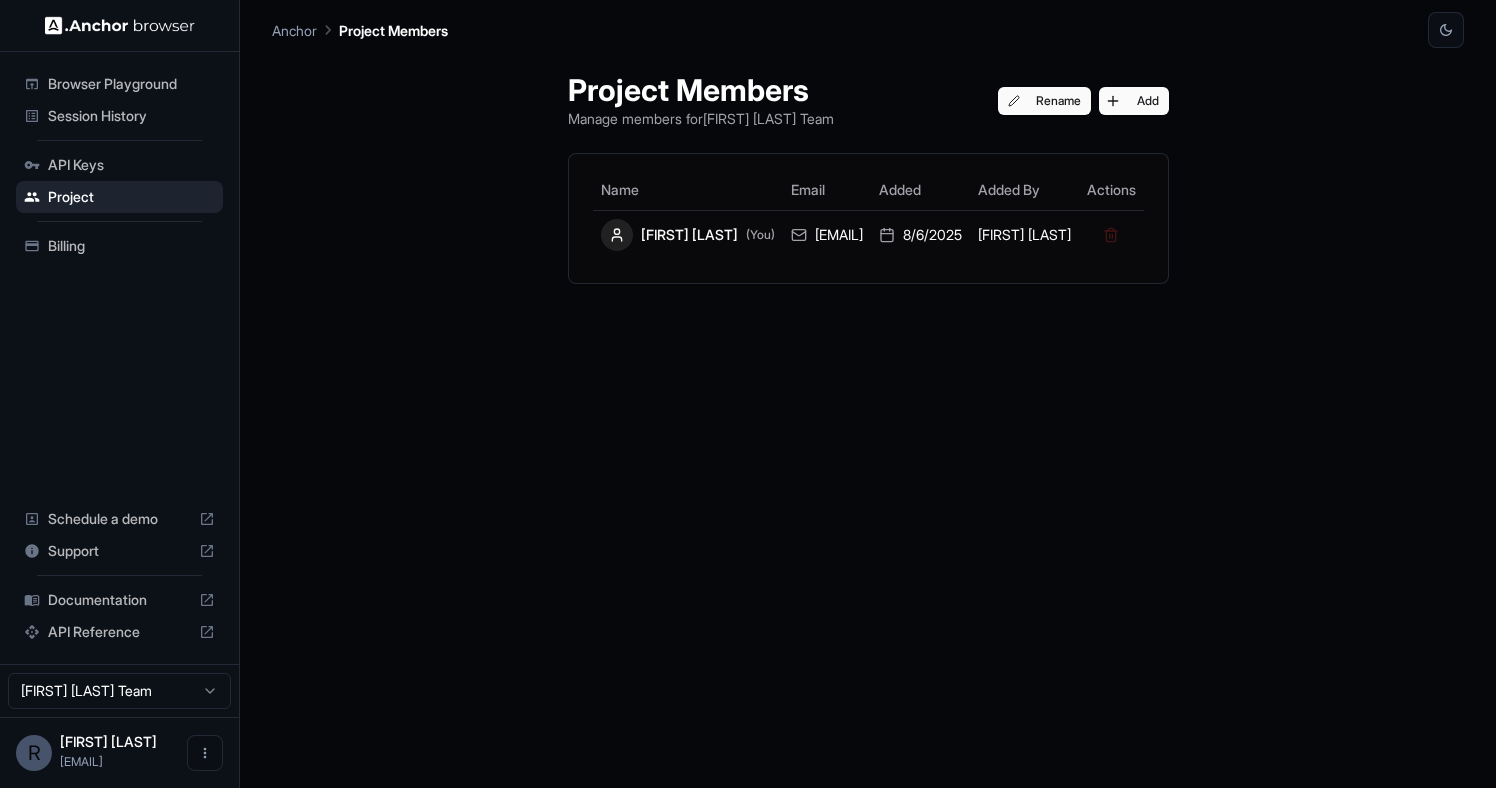 click on "API Keys" at bounding box center (131, 165) 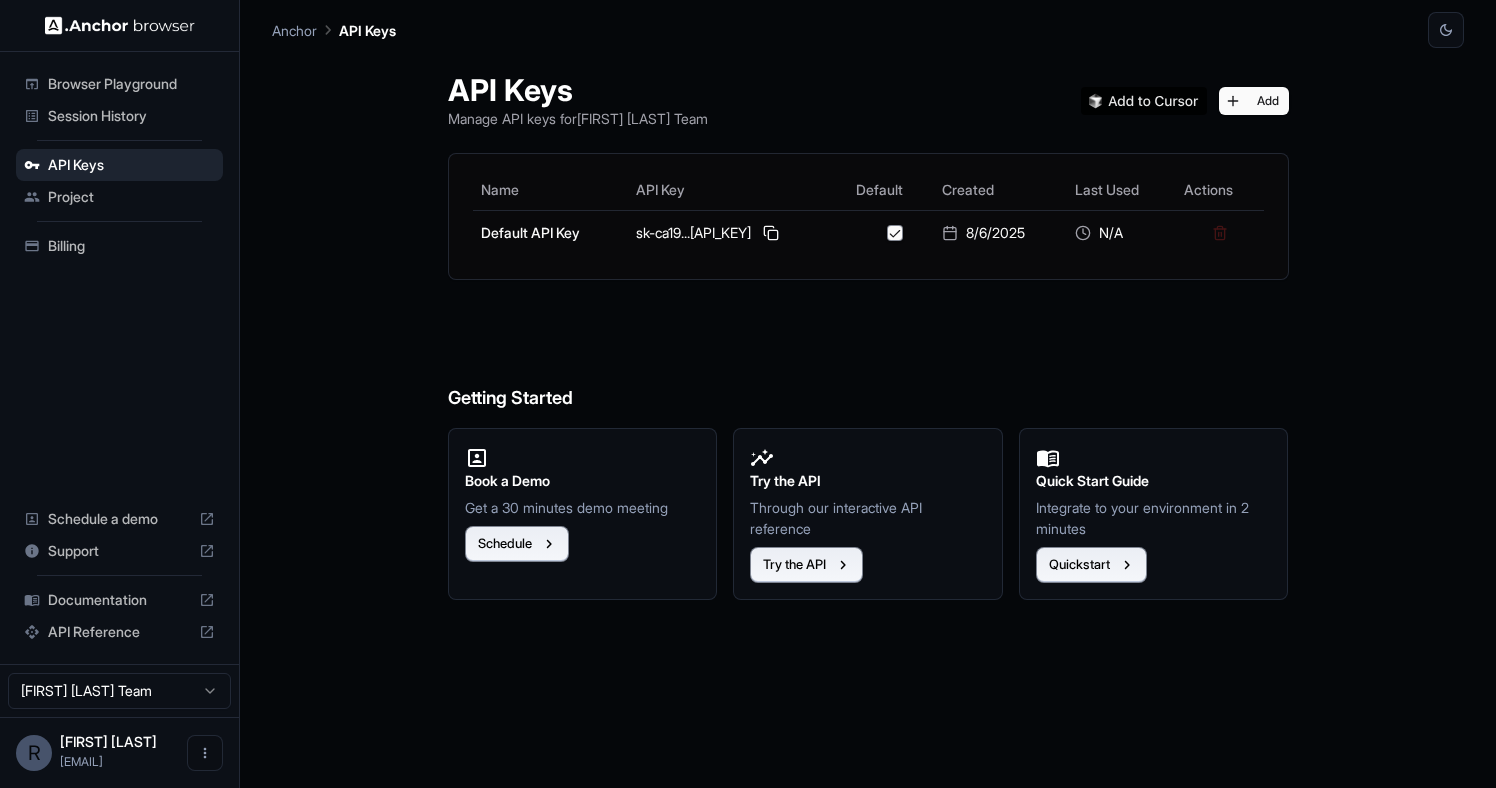 click on "Session History" at bounding box center (131, 116) 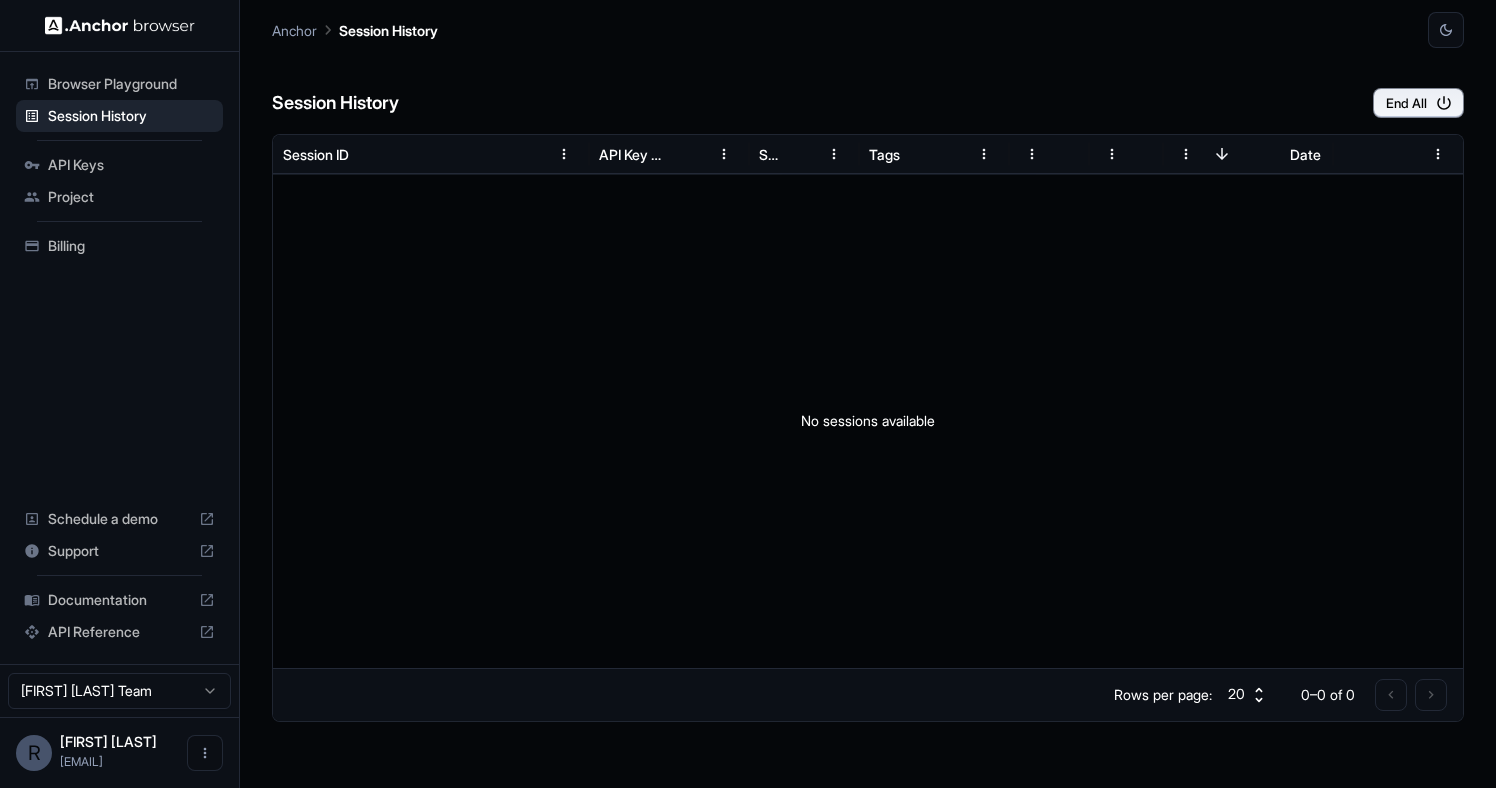click on "Browser Playground" at bounding box center [131, 84] 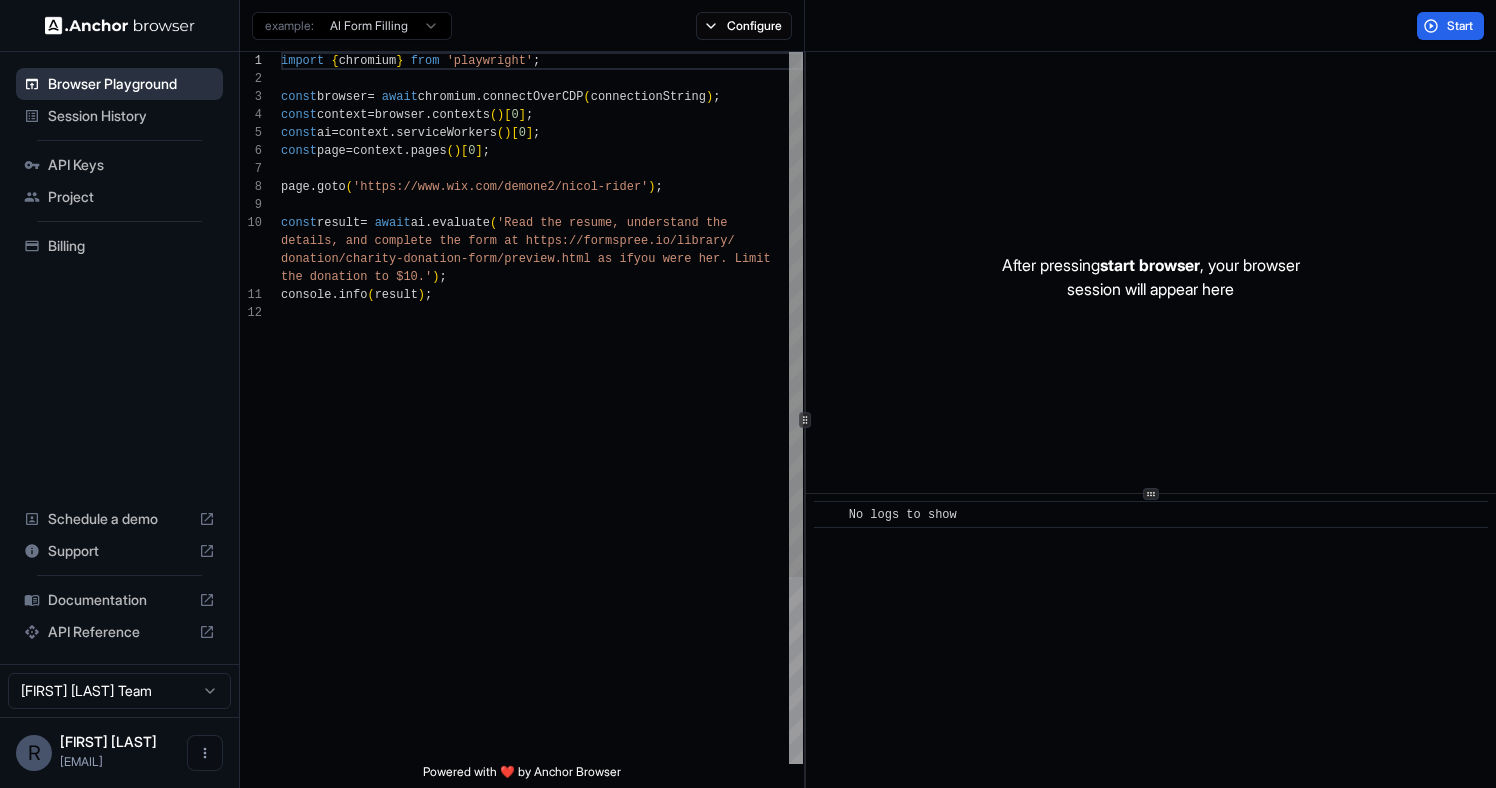 scroll, scrollTop: 162, scrollLeft: 0, axis: vertical 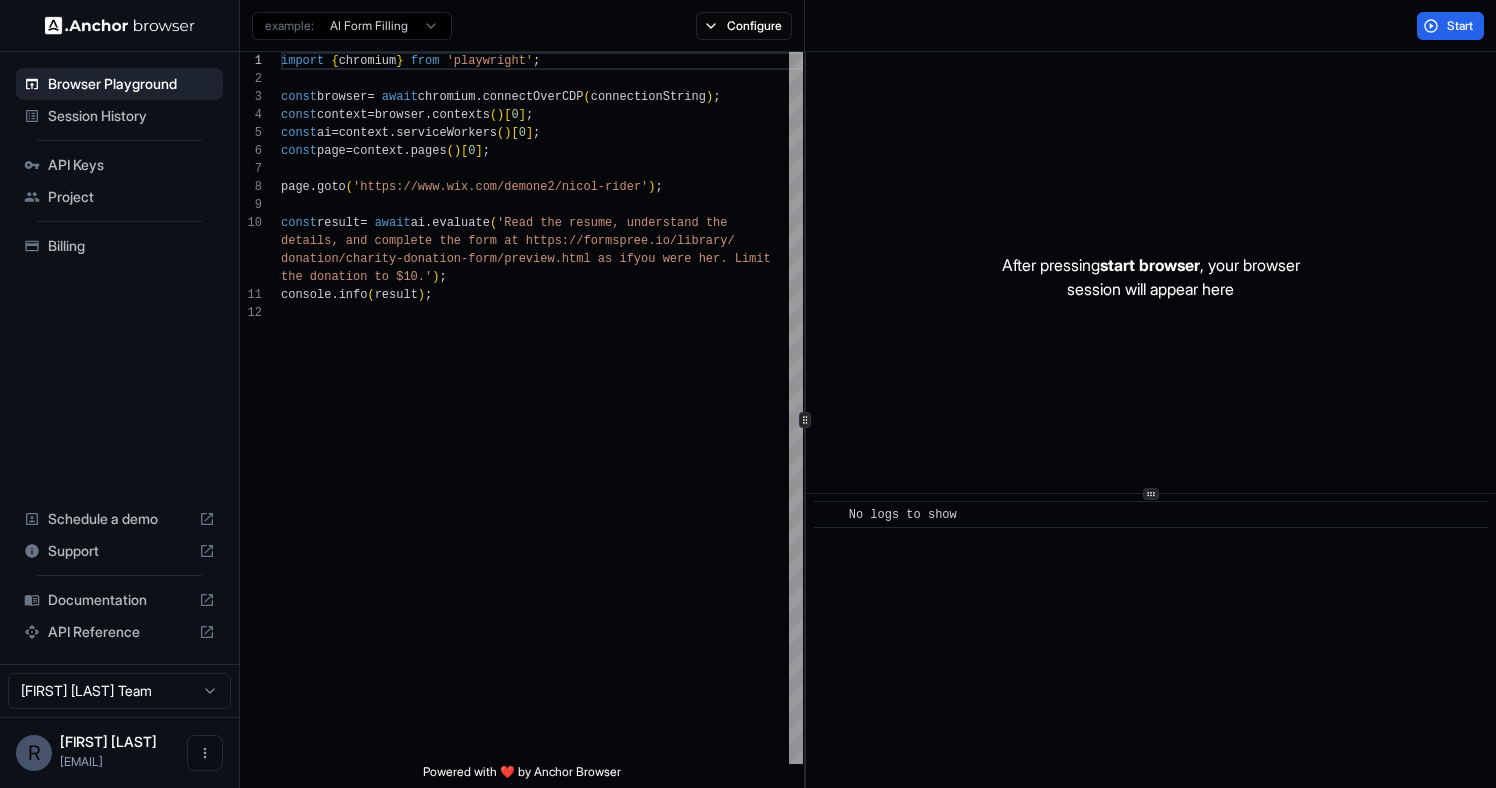 click on "Browser Playground Session History API Keys Project Billing Schedule a demo Support Documentation API Reference [FIRST] [LAST] Team R [FIRST] [LAST] [EMAIL] Browser Playground example: AI Form Filling Configure Start 1 2 3 4 5 6 7 8 9 10 11 12 import { chromium } from 'playwright'; const browser = await chromium.connectOverCDP(connectionString); const browserContext = browser.contexts()[0]; const ai = browserContext.serviceWorkers()[0]; const page = browserContext.pages()[0]; page.goto('https://www.wix.com/demone2/nicol-rider'); const result = await ai.evaluate('Read the resume, understand the details, and complete the form at https://formspre e.io/library/ donation/charity-donation-form/preview.html as if you were her. Limit the donation to $10.'); console.info(result); Powered with ❤️ by Anchor Browser After pressing start browser , your browser session will appear here" at bounding box center [748, 394] 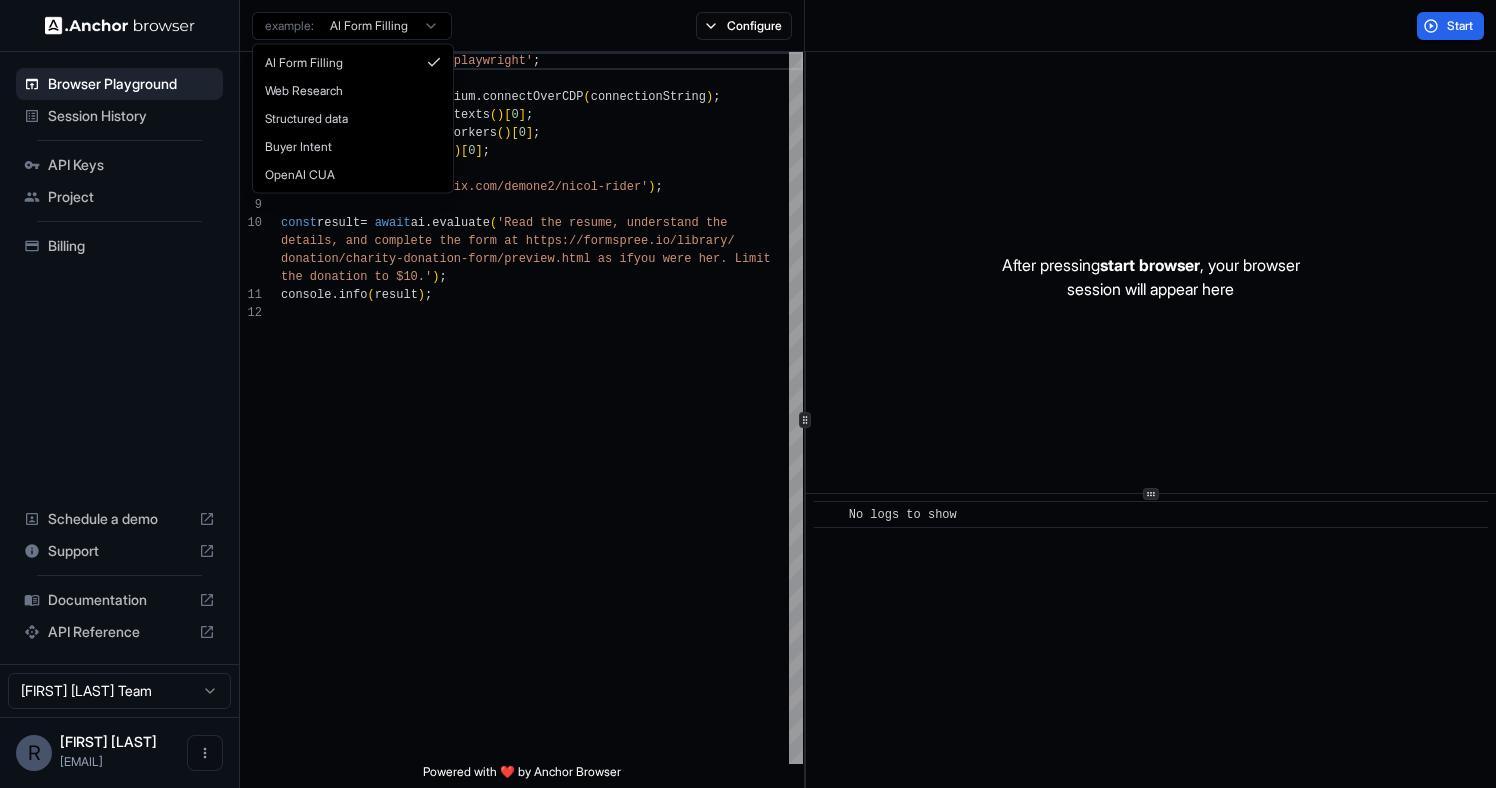 click on "Browser Playground Session History API Keys Project Billing Schedule a demo Support Documentation API Reference [FIRST] [LAST] Team R [FIRST] [LAST] [EMAIL] Browser Playground example: AI Form Filling Configure Start 1 2 3 4 5 6 7 8 9 10 11 12 import { chromium } from 'playwright'; const browser = await chromium.connectOverCDP(connectionString); const browserContext = browser.contexts()[0]; const ai = browserContext.serviceWorkers()[0]; const page = browserContext.pages()[0]; page.goto('https://www.wix.com/demone2/nicol-rider'); const result = await ai.evaluate('Read the resume, understand the details, and complete the form at https://formspre e.io/library/ donation/charity-donation-form/preview.html as if you were her. Limit the donation to $10.'); console.info(result); Powered with ❤️ by Anchor Browser After pressing start browser , your browser session will appear here" at bounding box center [748, 394] 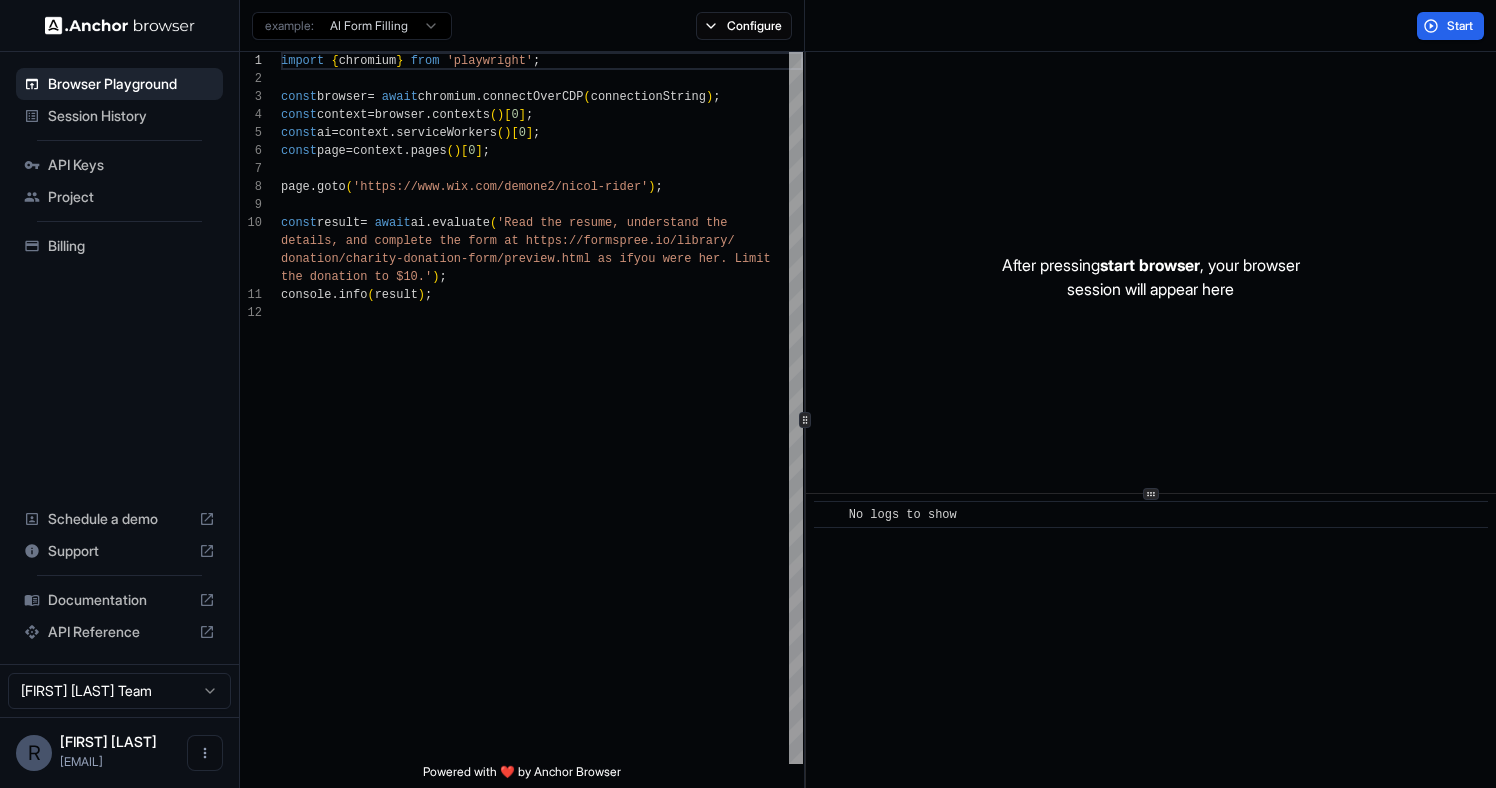 click on "Session History" at bounding box center [131, 116] 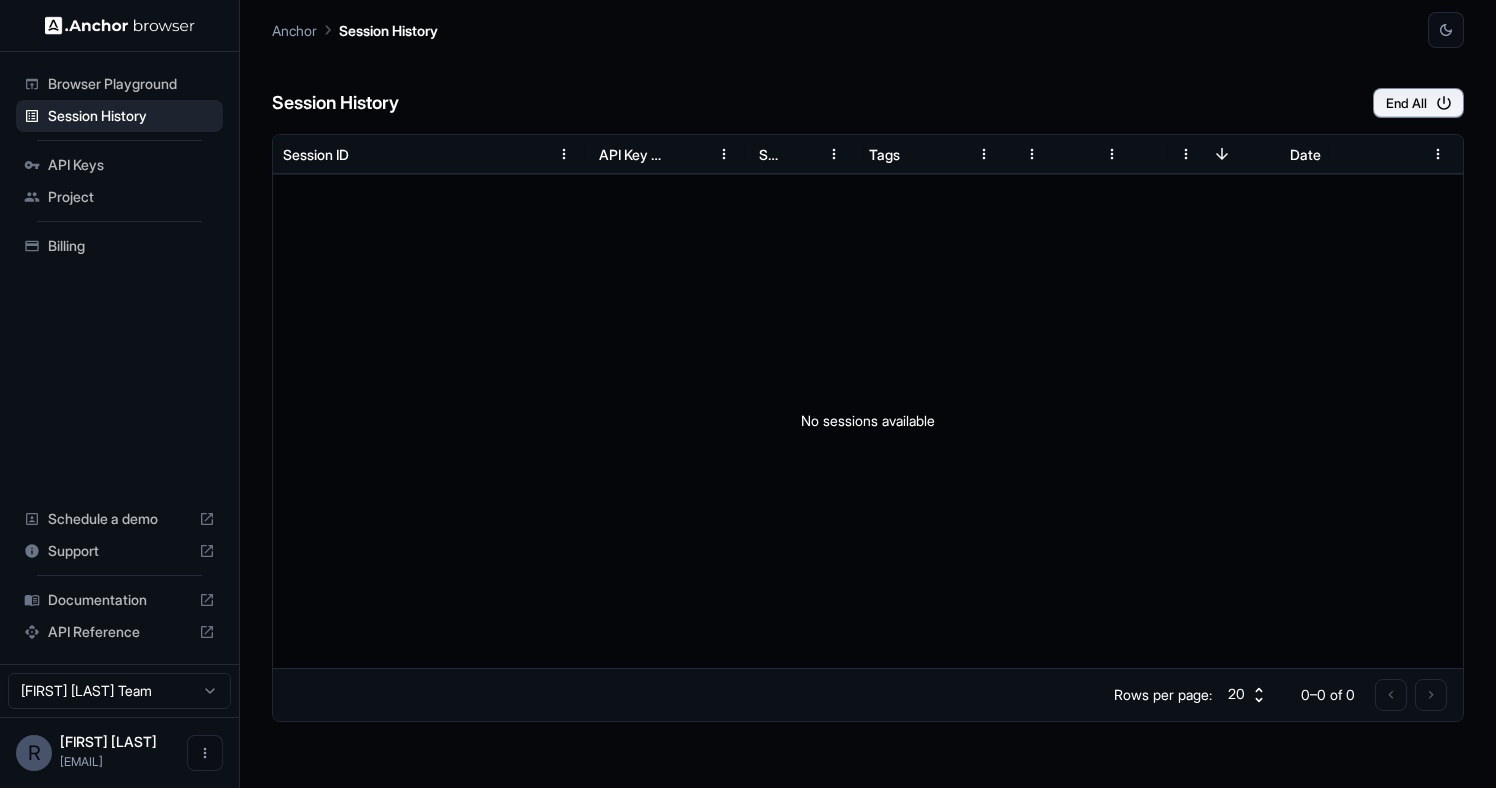 click on "API Keys" at bounding box center (131, 165) 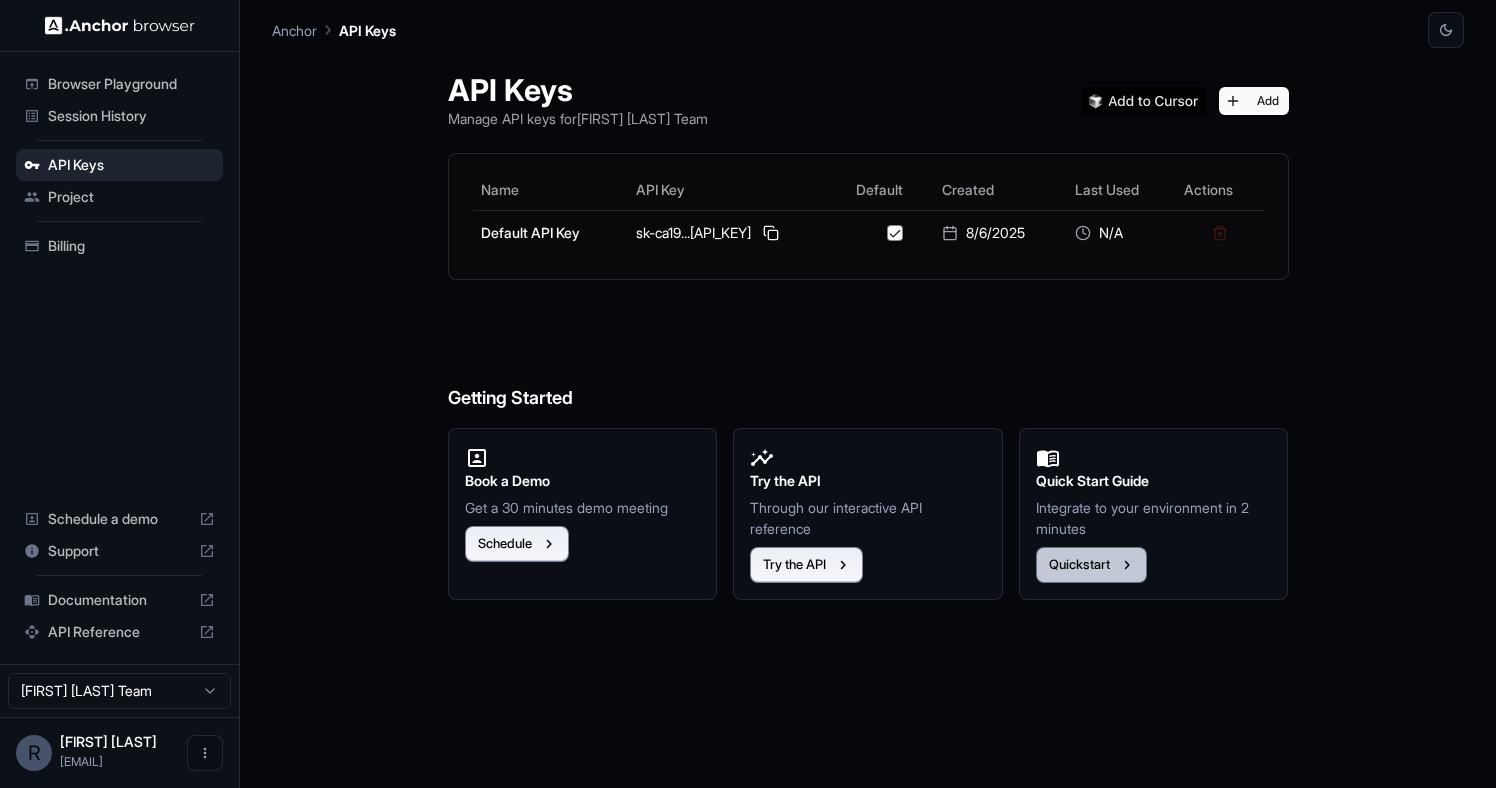 click on "Quickstart" at bounding box center [1091, 565] 